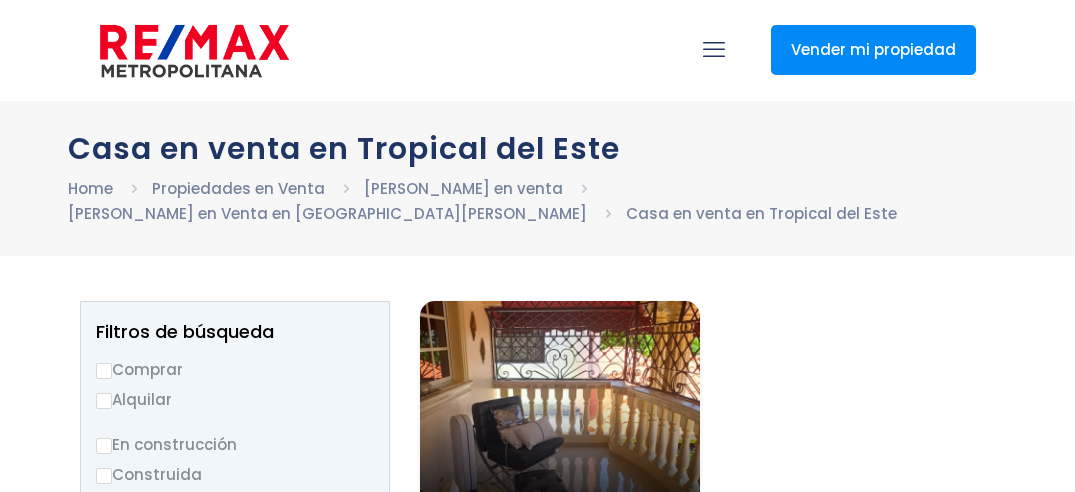 select 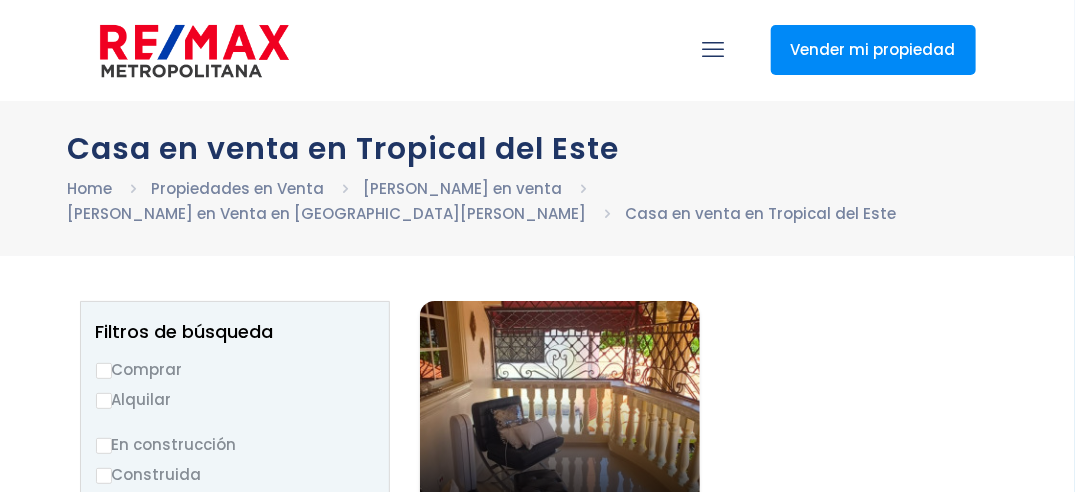 scroll, scrollTop: 0, scrollLeft: 0, axis: both 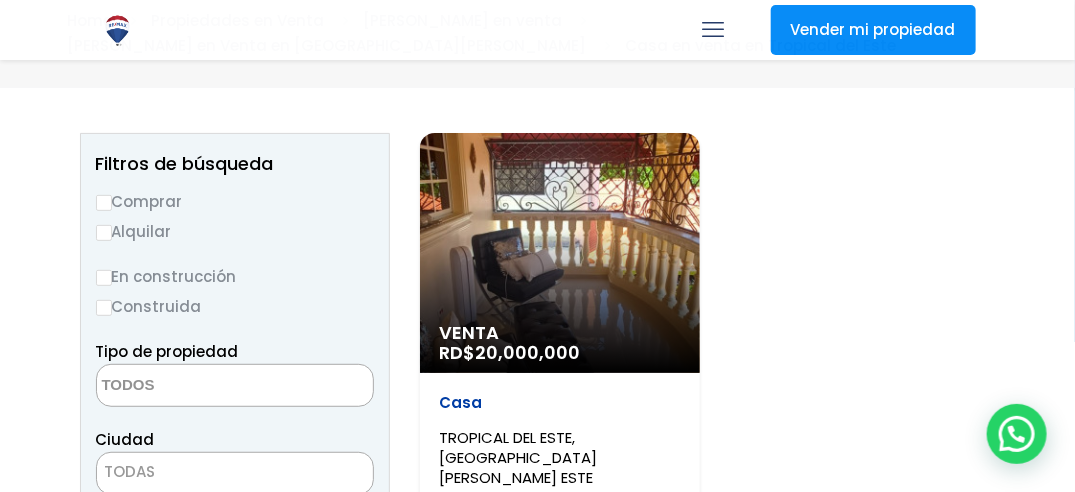 click on "Comprar" at bounding box center (104, 203) 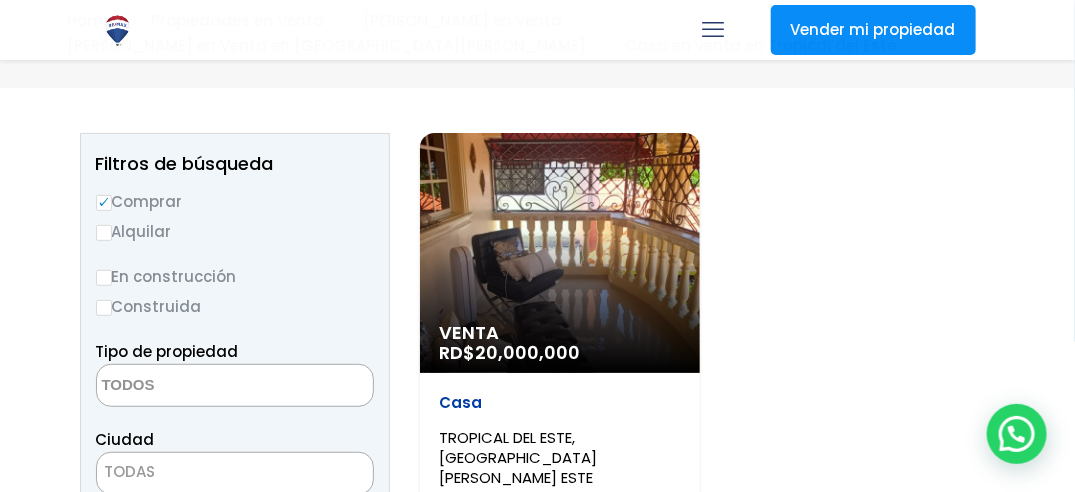 click at bounding box center (194, 386) 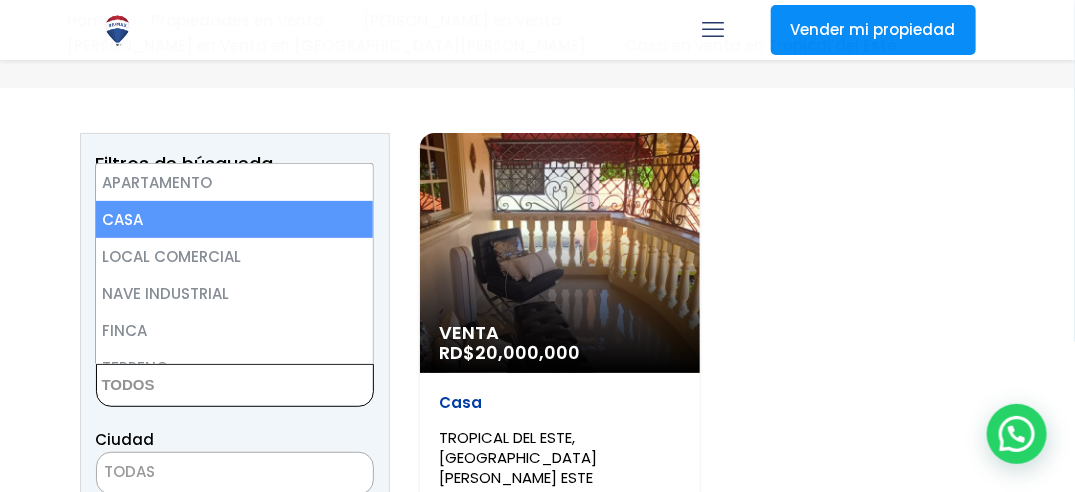 scroll, scrollTop: 22, scrollLeft: 0, axis: vertical 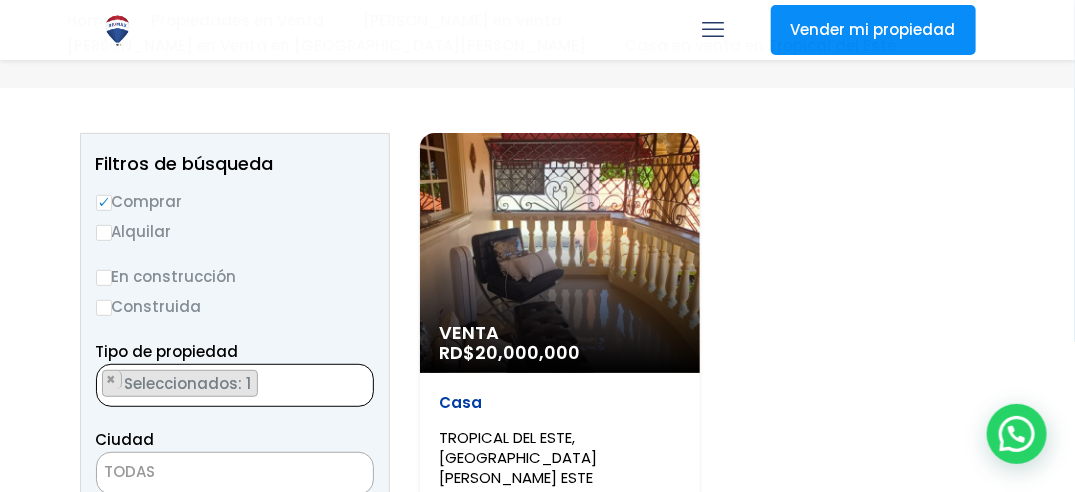 click on "× Seleccionados: 1" at bounding box center [222, 386] 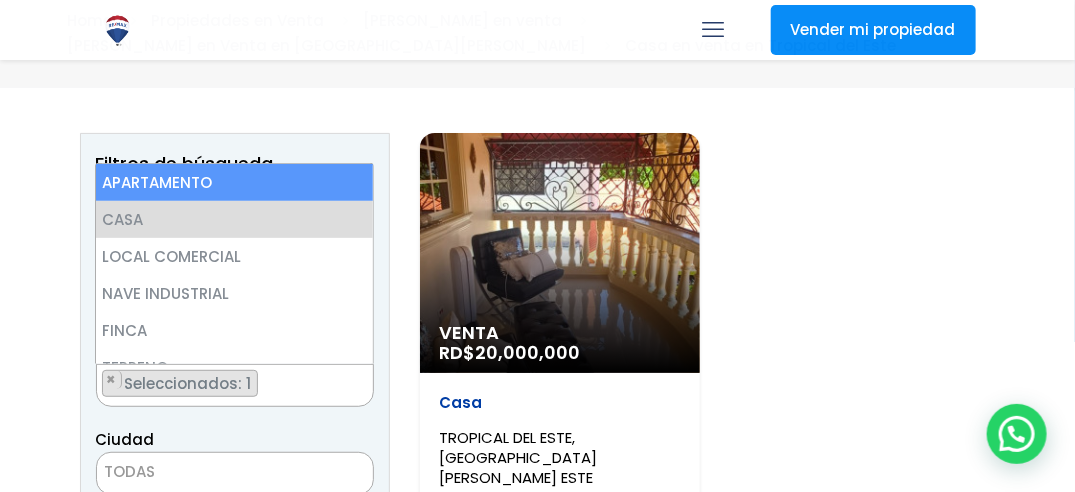 select on "apartment" 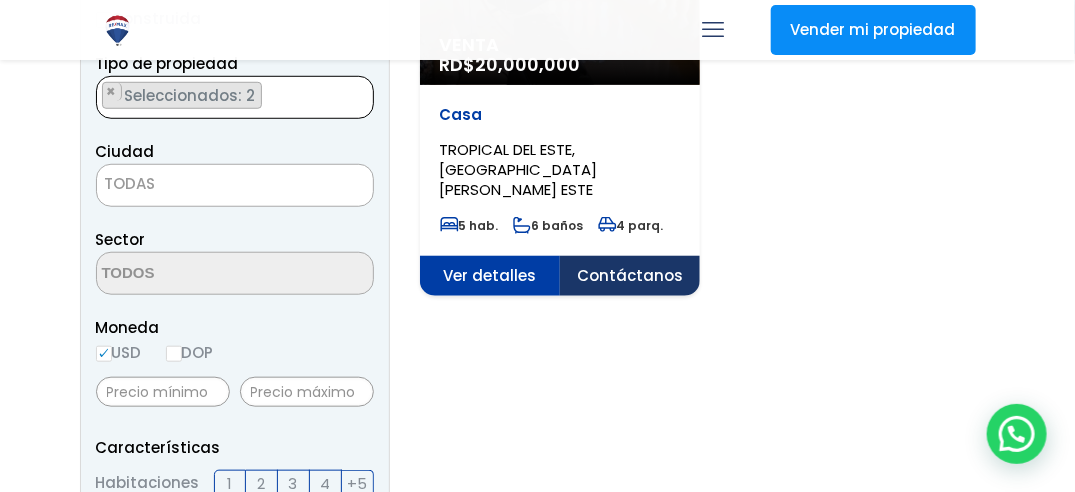 scroll, scrollTop: 469, scrollLeft: 0, axis: vertical 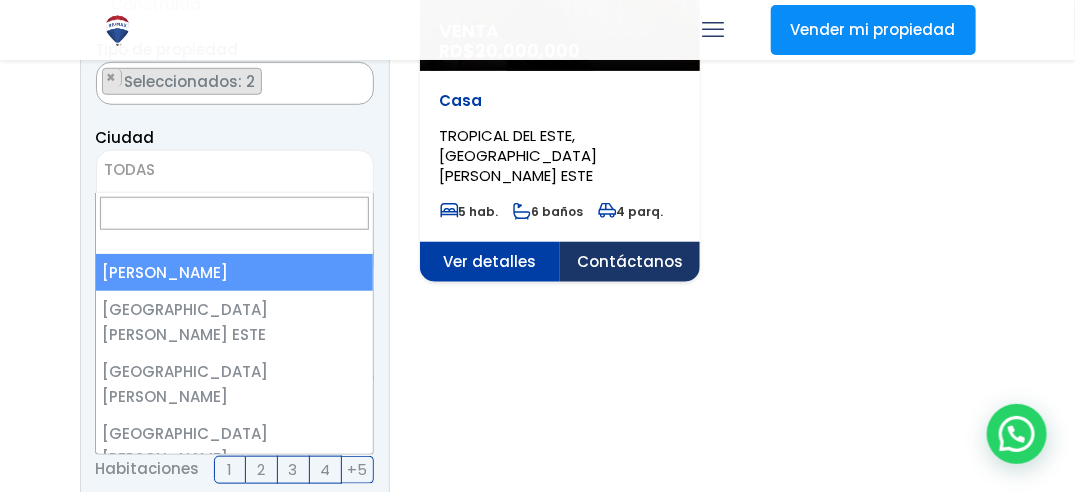 click on "TODAS" at bounding box center (235, 170) 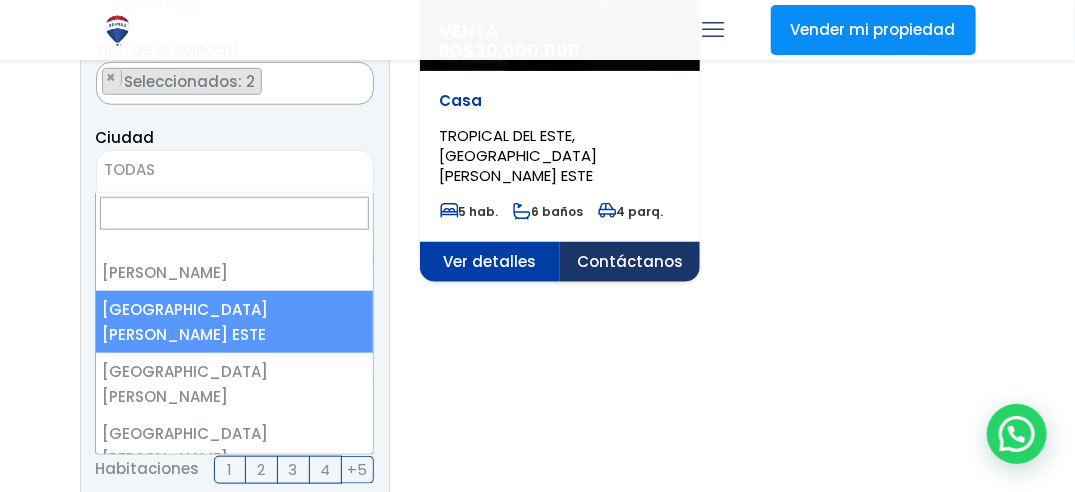 select on "148" 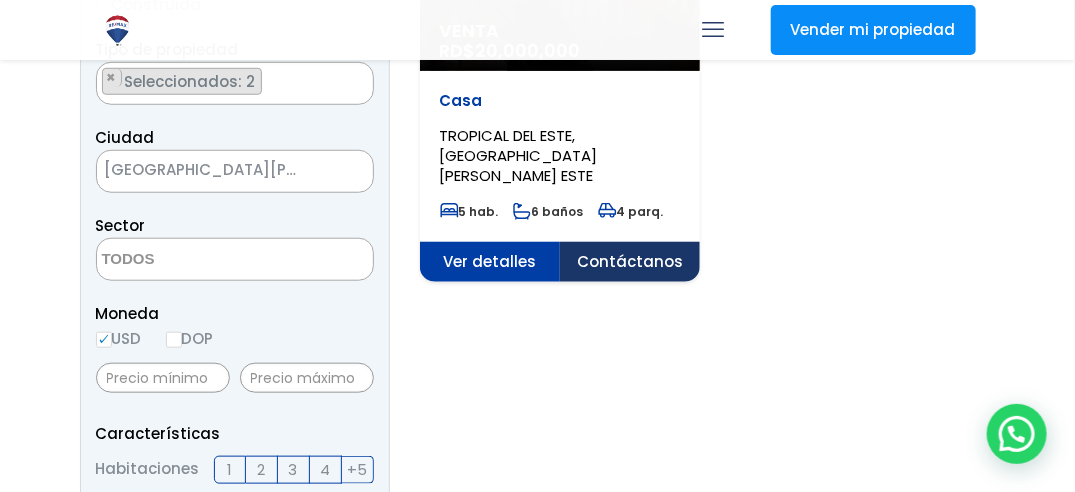 click on "DOP" at bounding box center (174, 340) 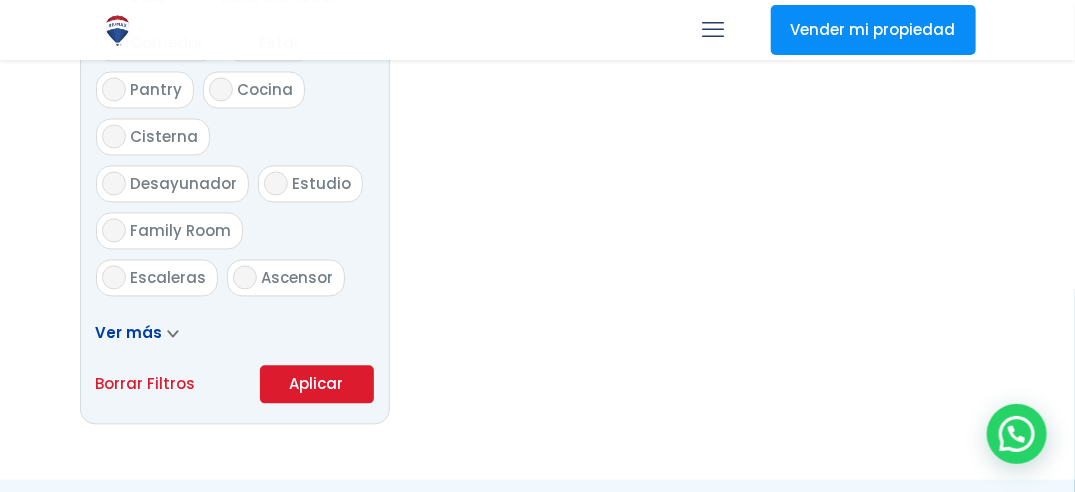 scroll, scrollTop: 1241, scrollLeft: 0, axis: vertical 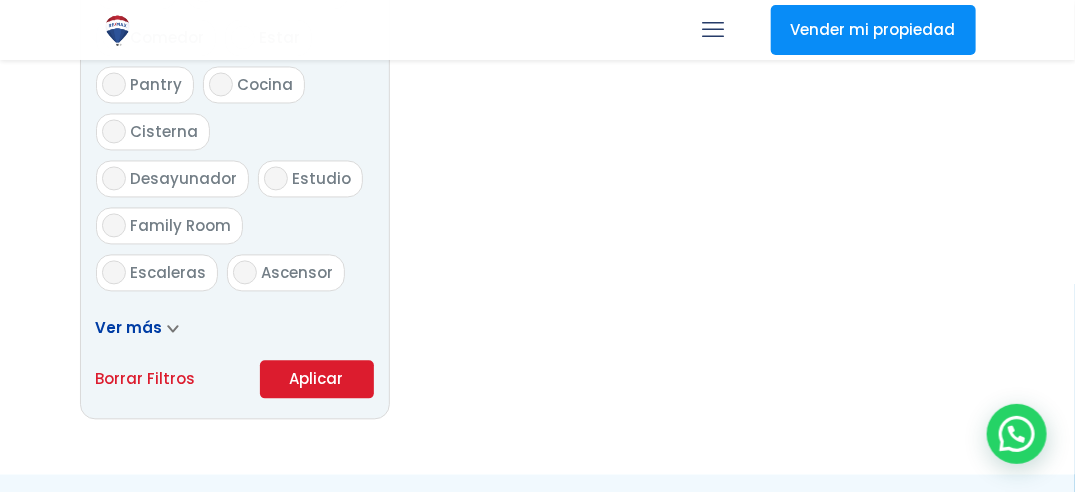 click on "Aplicar" at bounding box center (317, 380) 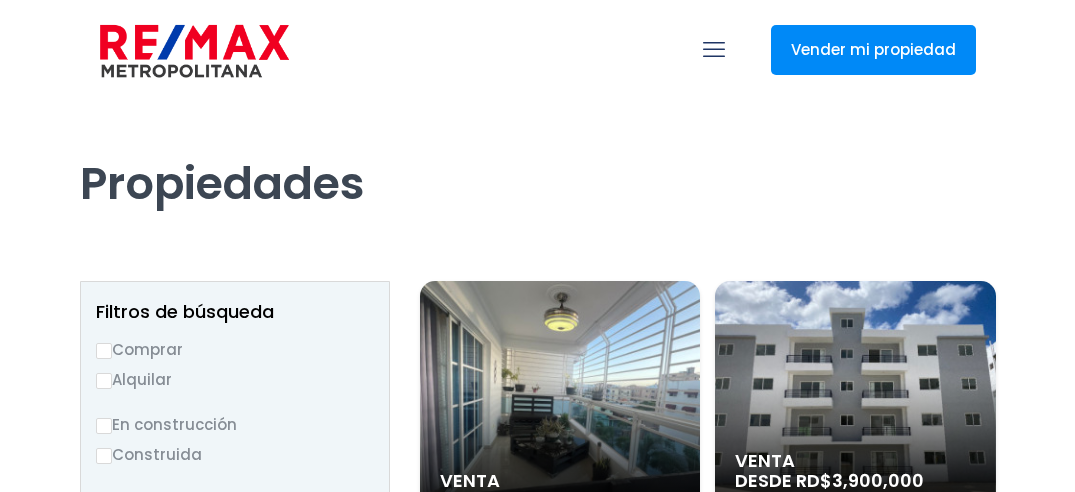 scroll, scrollTop: 0, scrollLeft: 0, axis: both 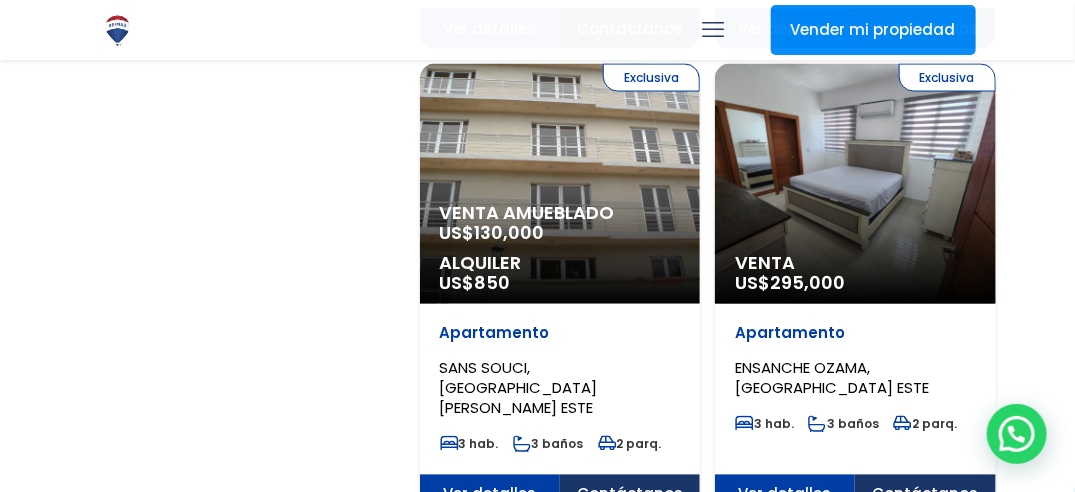 click 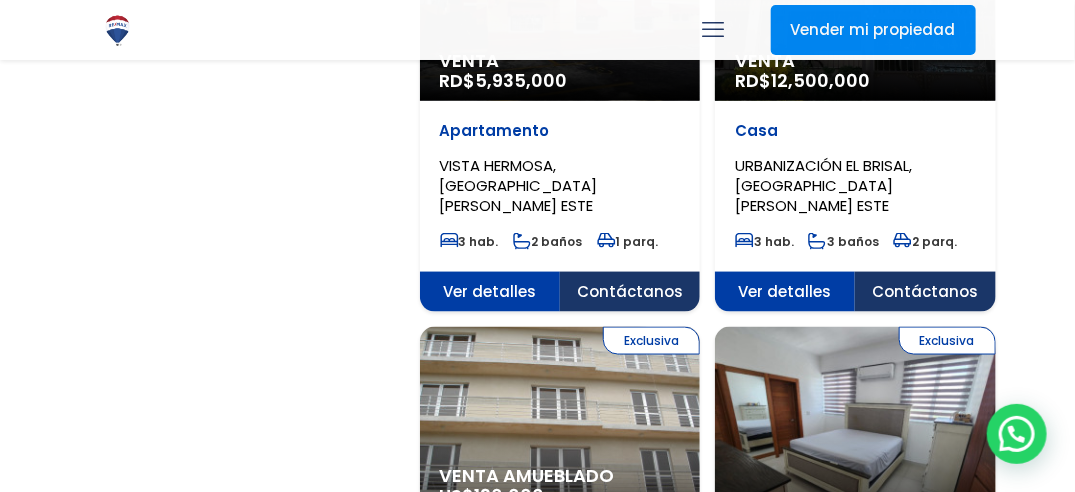 scroll, scrollTop: 3246, scrollLeft: 0, axis: vertical 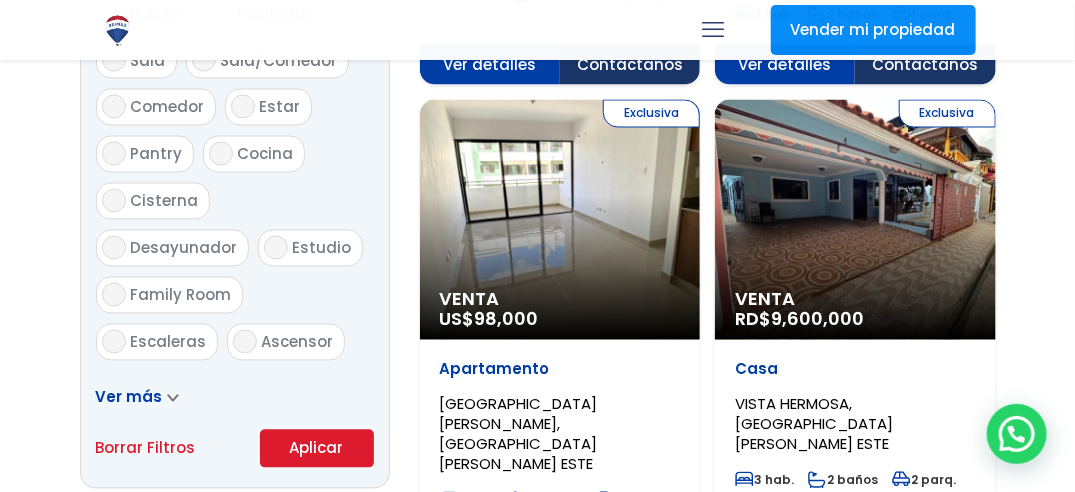 click on "Exclusiva
Venta
US$  98,000" at bounding box center [560, -752] 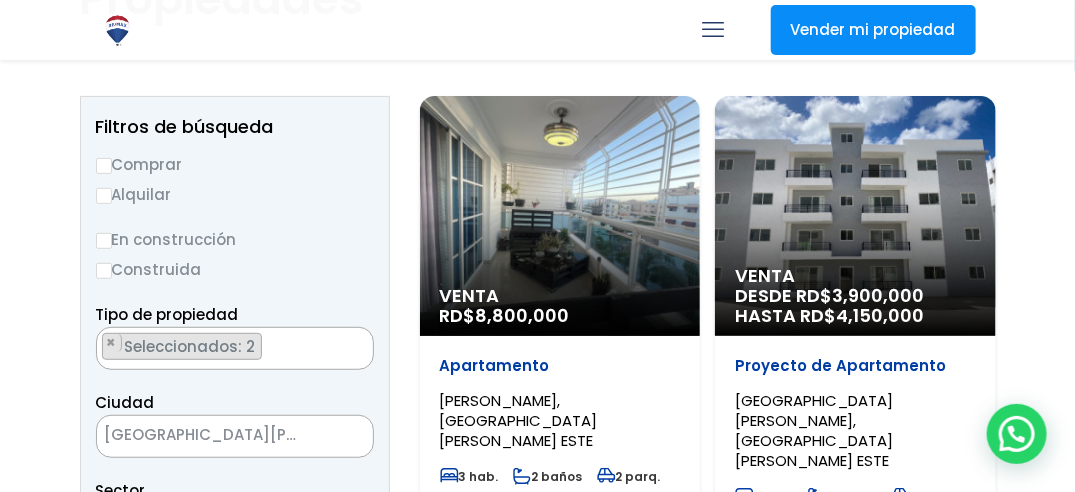 scroll, scrollTop: 138, scrollLeft: 0, axis: vertical 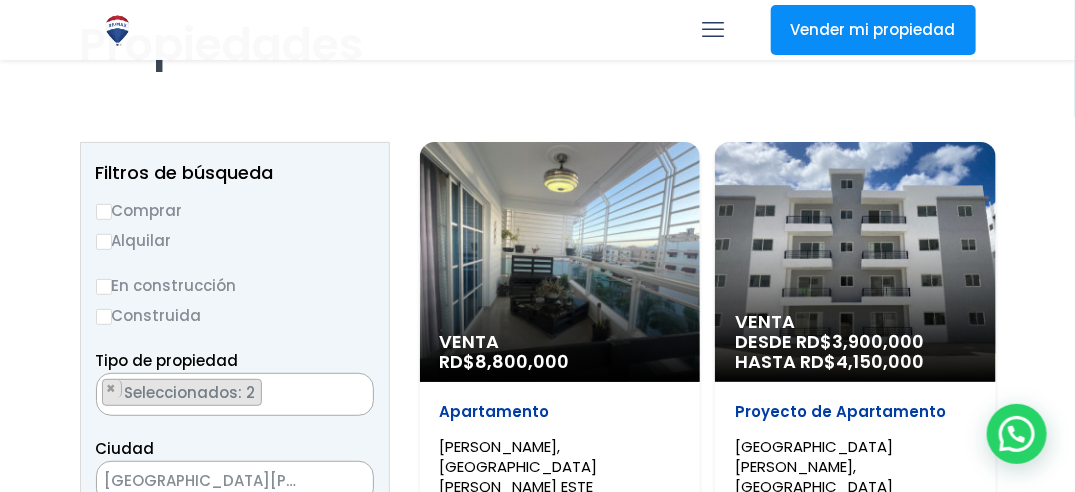 click at bounding box center [117, 30] 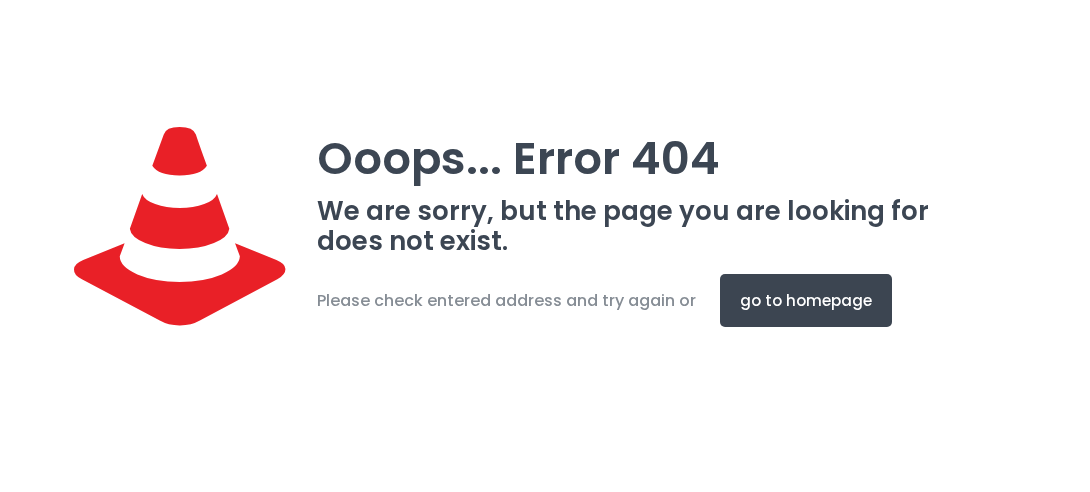 scroll, scrollTop: 0, scrollLeft: 0, axis: both 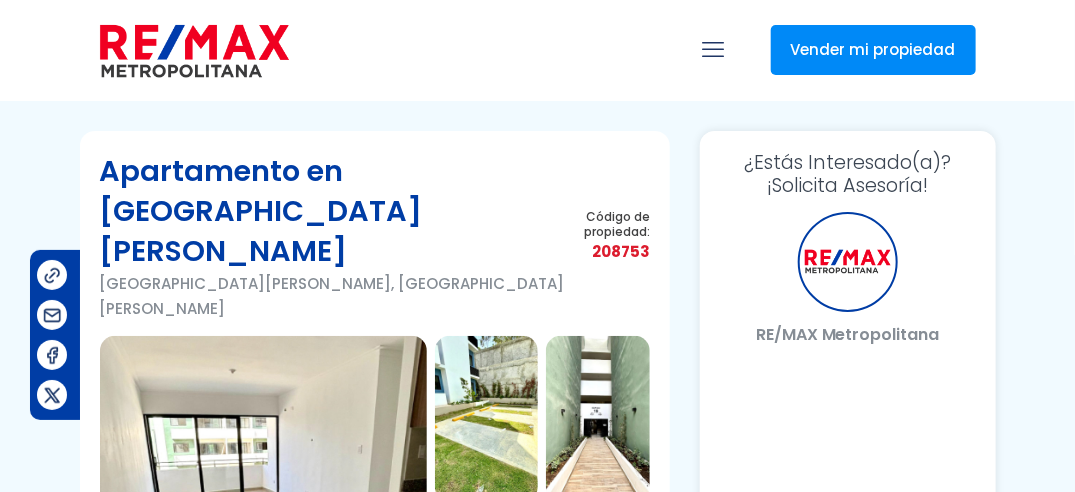 select on "NL" 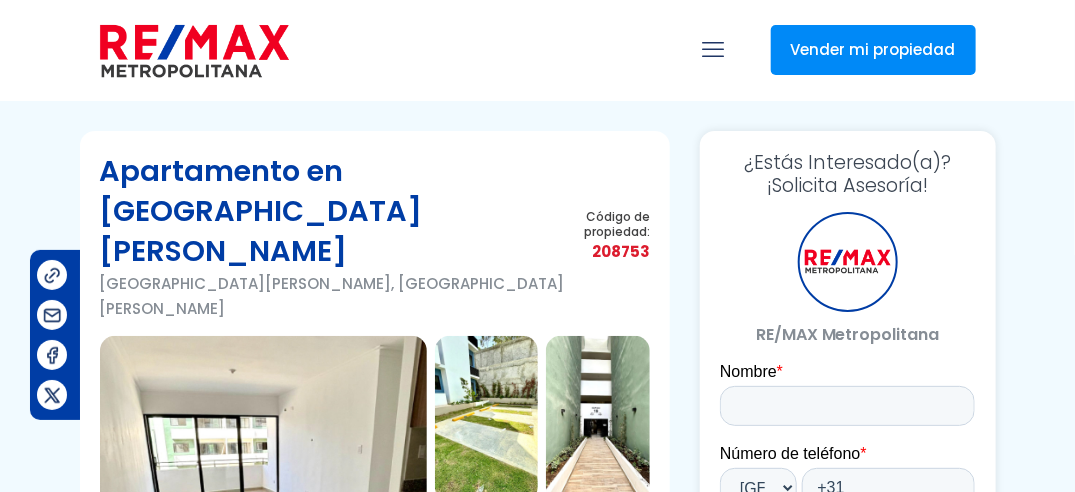 scroll, scrollTop: 0, scrollLeft: 0, axis: both 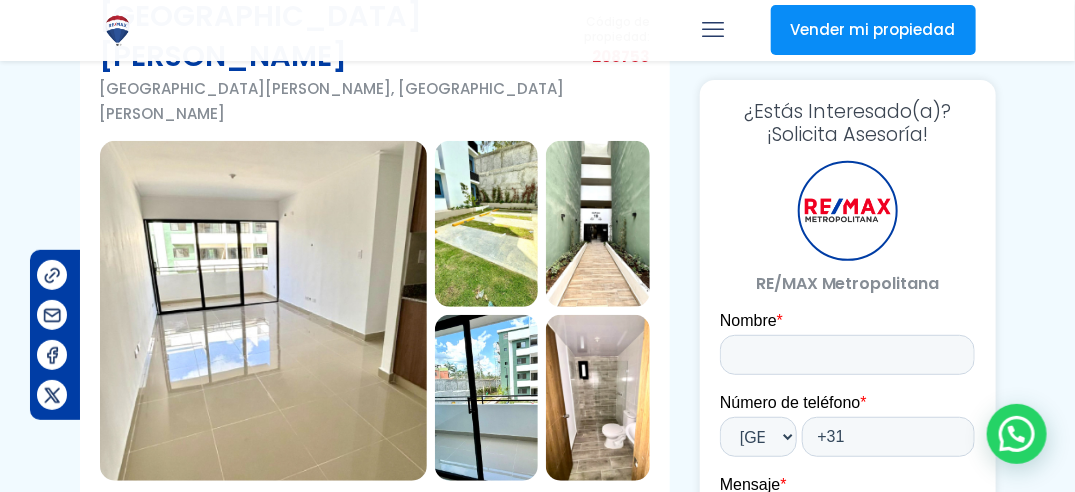 click at bounding box center [263, 311] 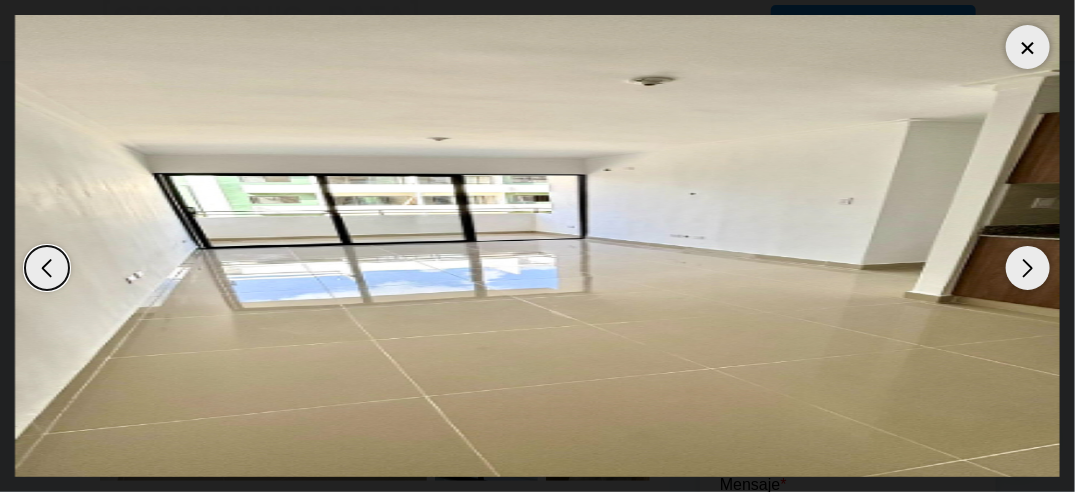 click at bounding box center (1028, 268) 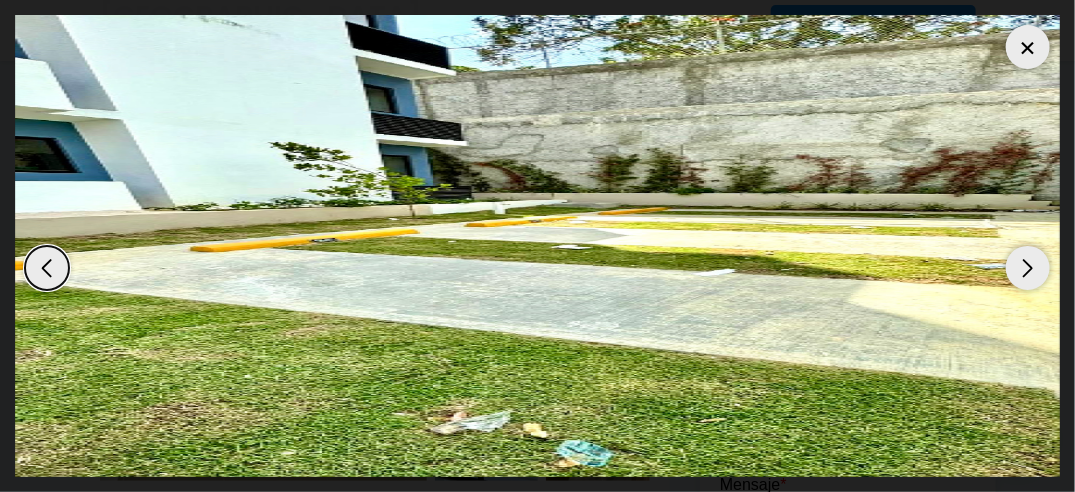click at bounding box center (1028, 268) 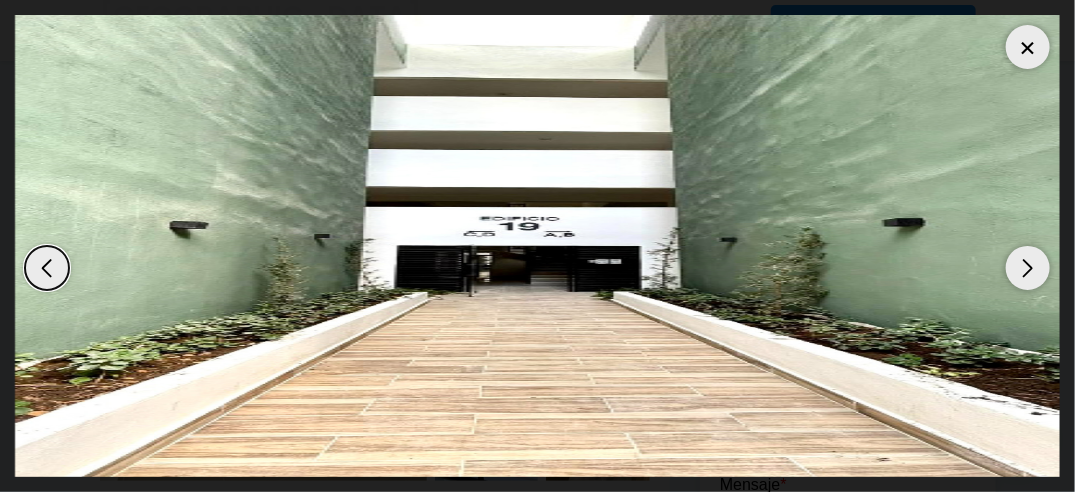 click at bounding box center [1028, 268] 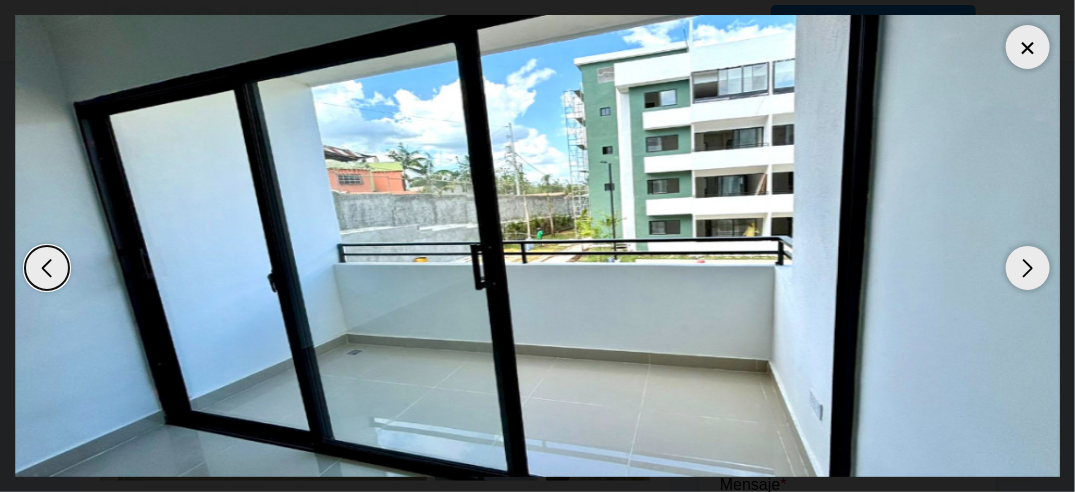 click at bounding box center (1028, 268) 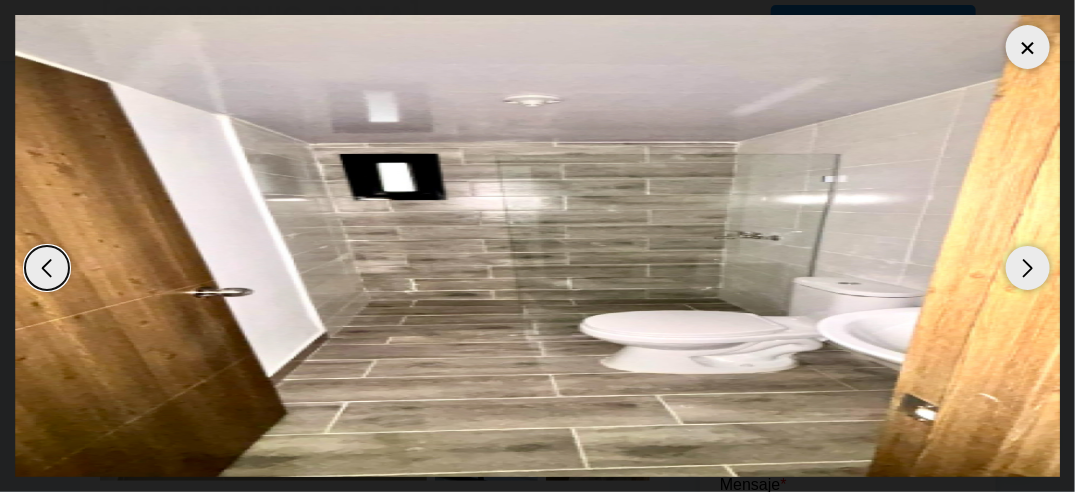 click at bounding box center [1028, 268] 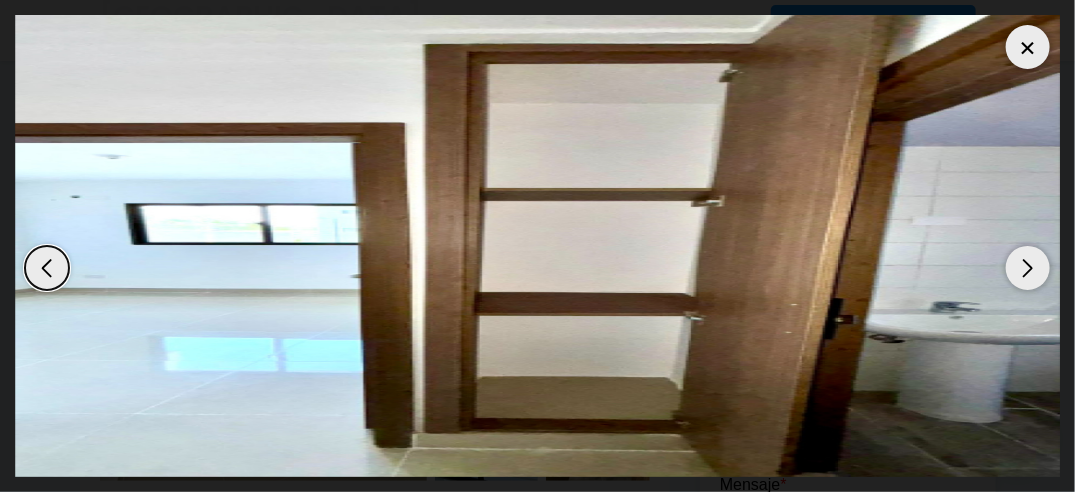click at bounding box center (1028, 268) 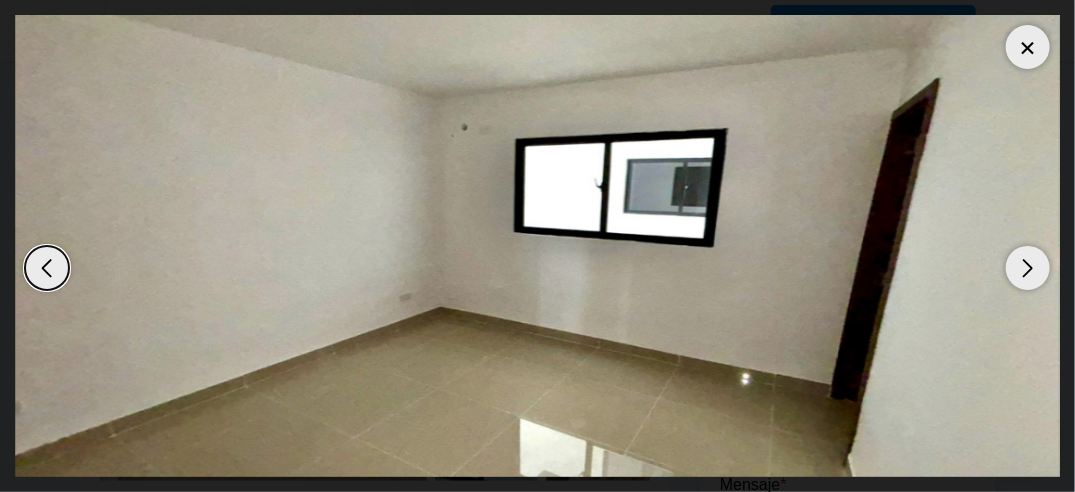 click at bounding box center [1028, 268] 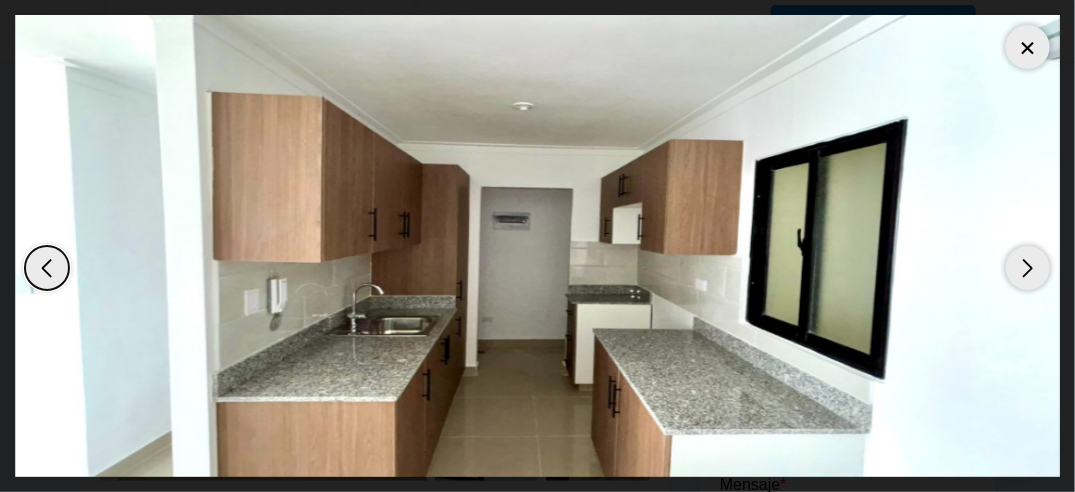 click at bounding box center [1028, 268] 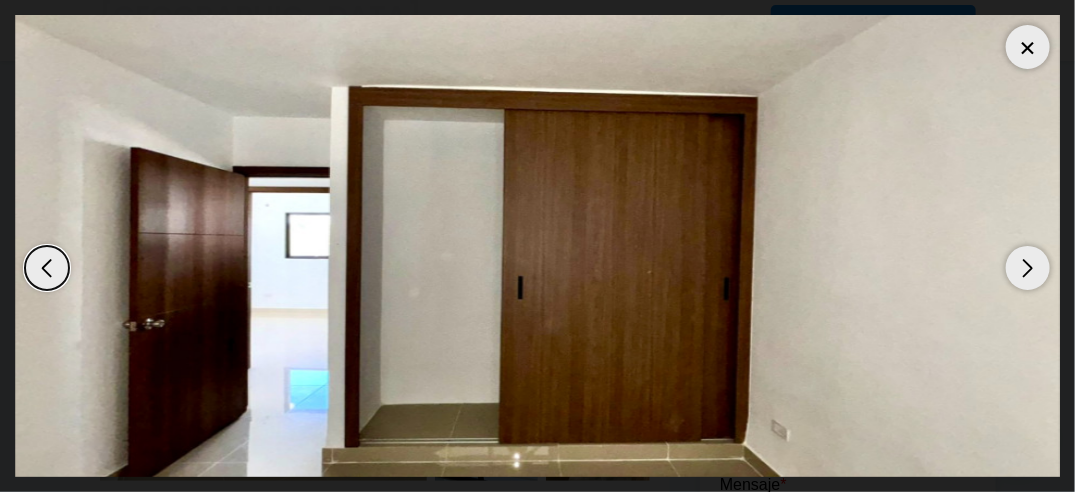 click at bounding box center [1028, 268] 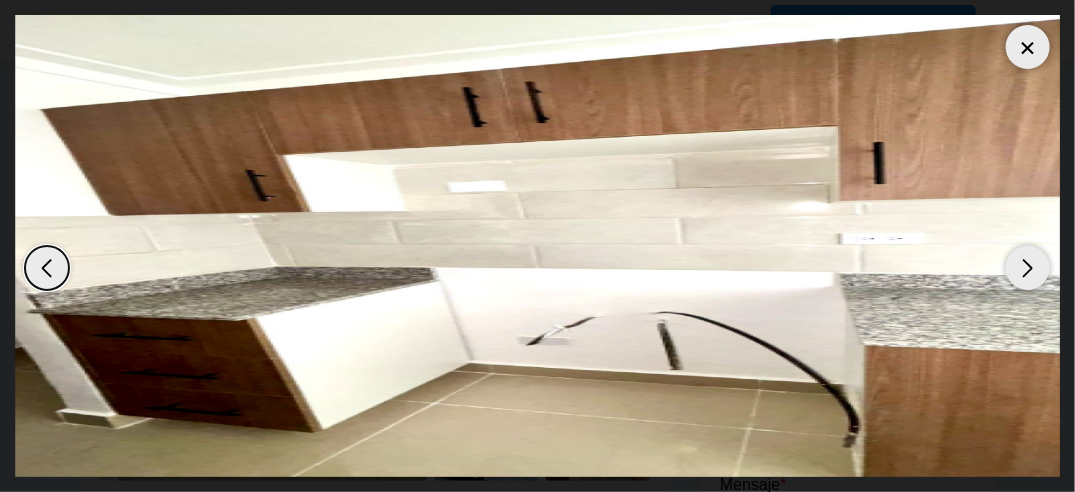click at bounding box center (1028, 47) 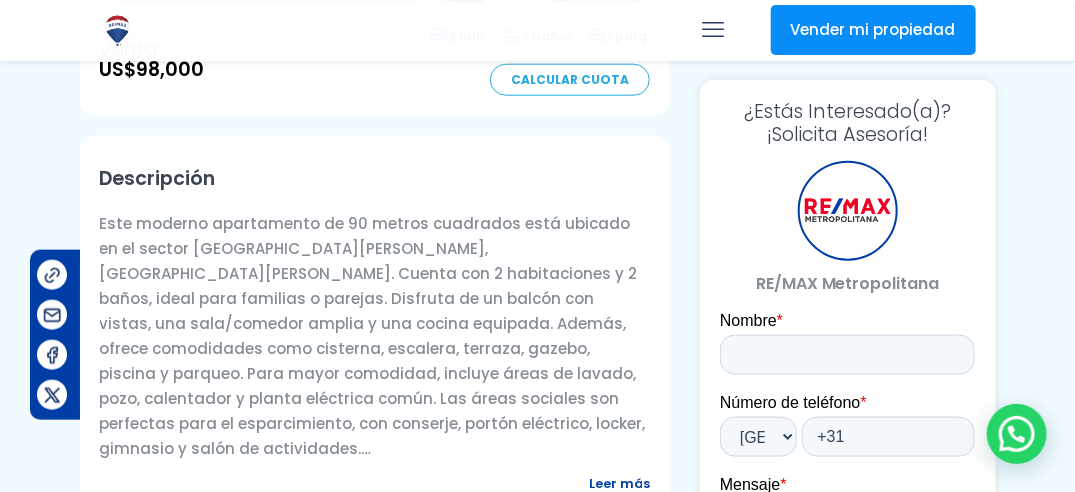 scroll, scrollTop: 680, scrollLeft: 0, axis: vertical 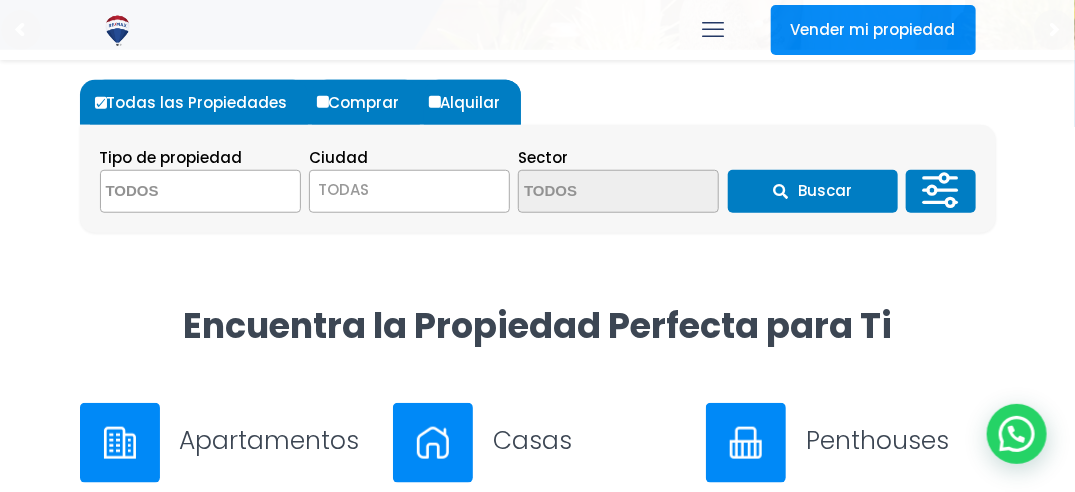 click at bounding box center (198, 192) 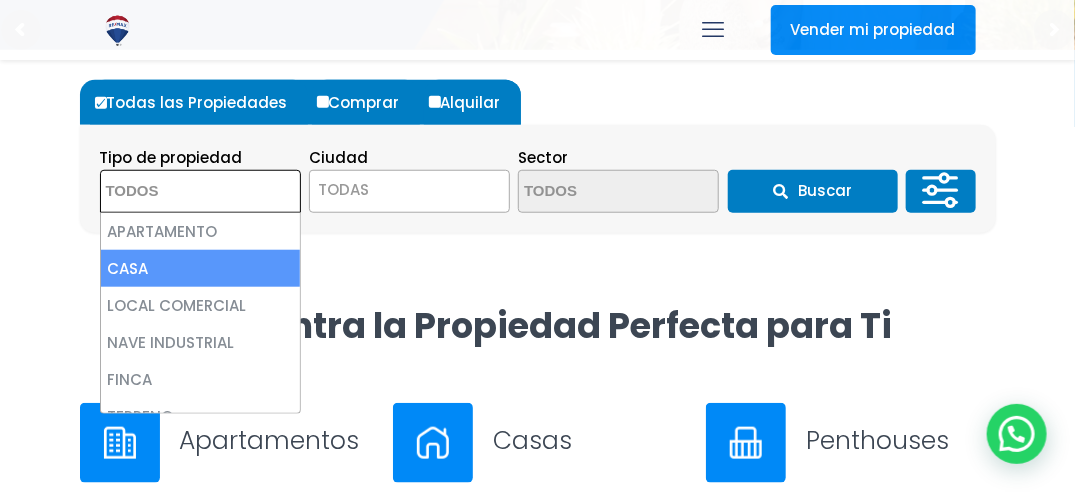 select on "house" 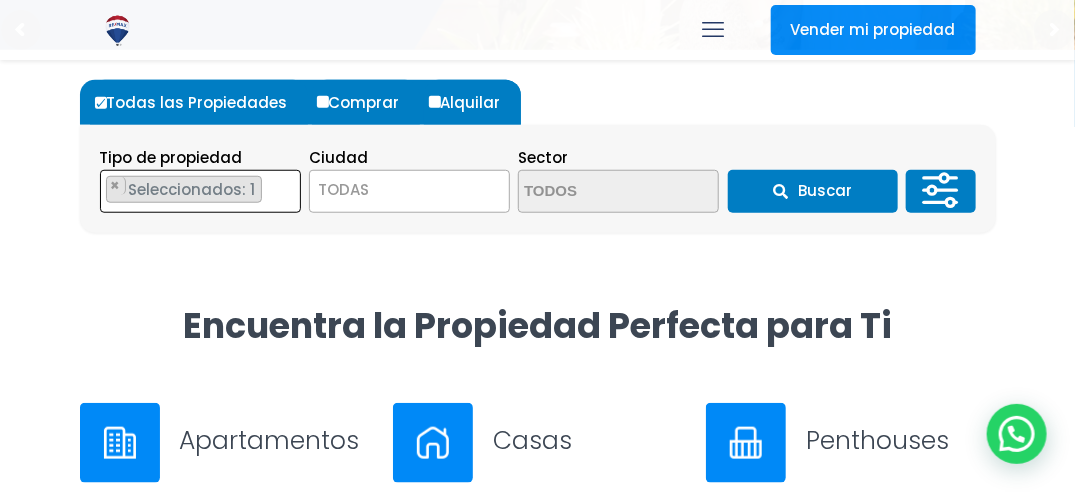 scroll, scrollTop: 22, scrollLeft: 0, axis: vertical 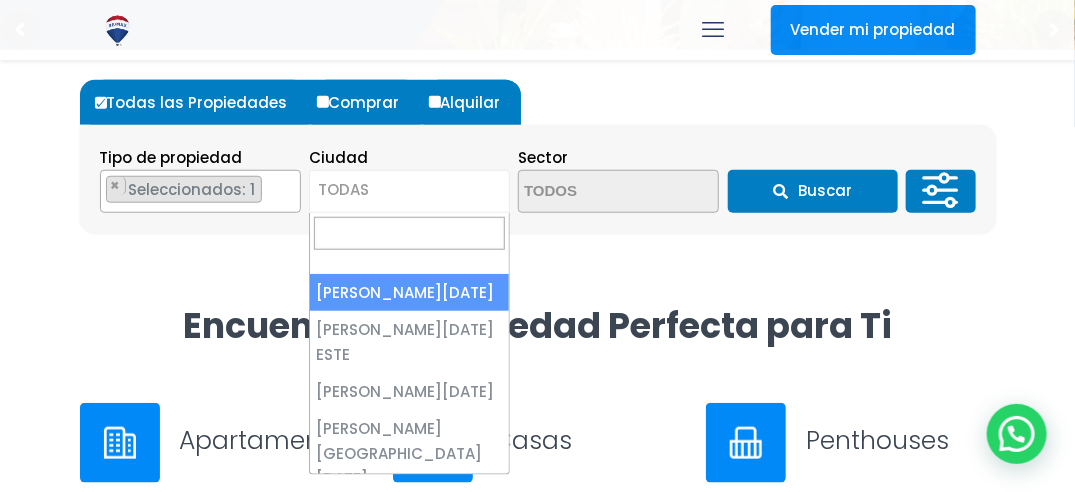 click on "TODAS" at bounding box center (409, 190) 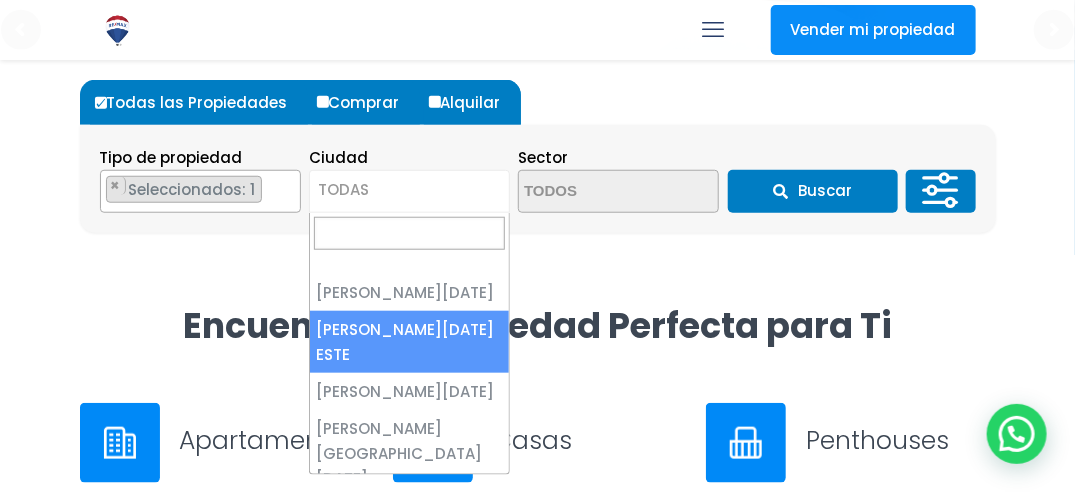 select on "148" 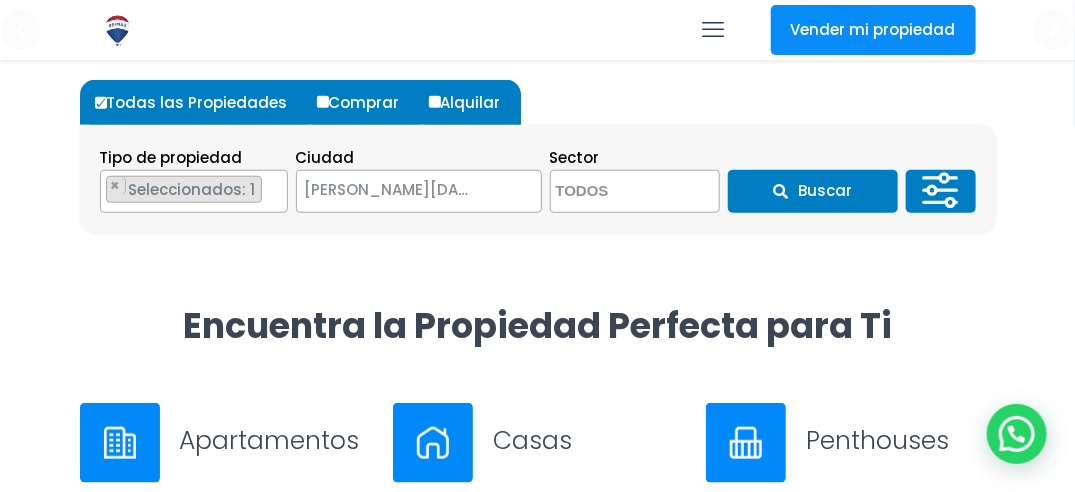 click on "Buscar" at bounding box center (813, 191) 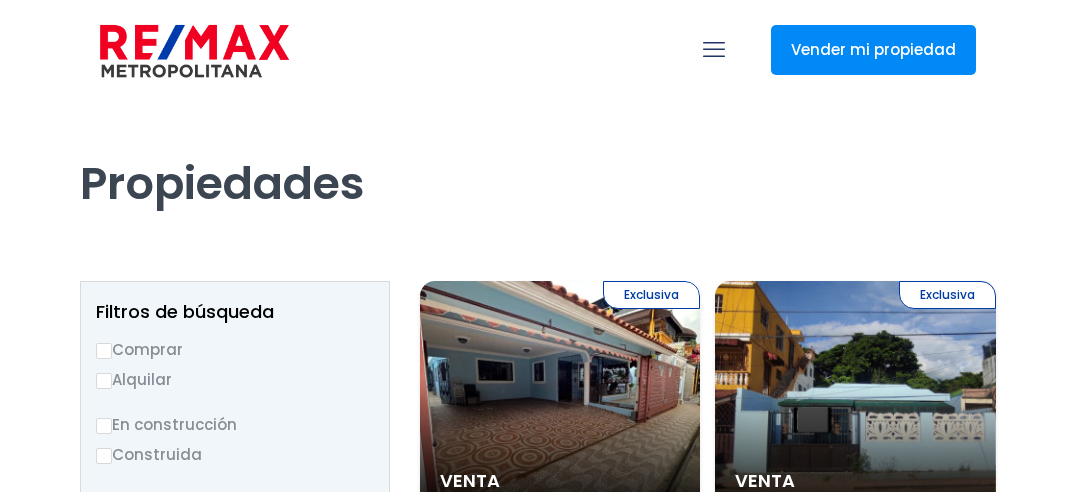 scroll, scrollTop: 0, scrollLeft: 0, axis: both 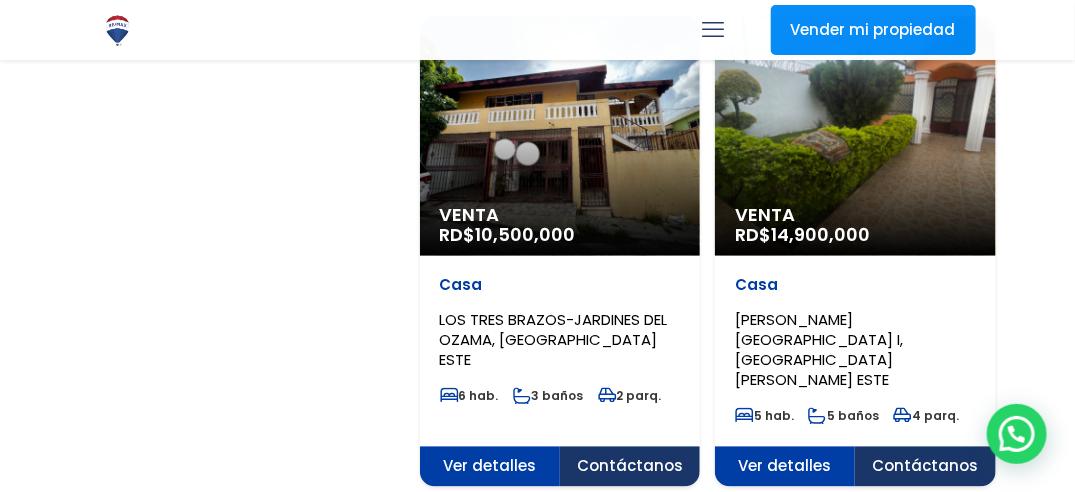 click at bounding box center [797, 553] 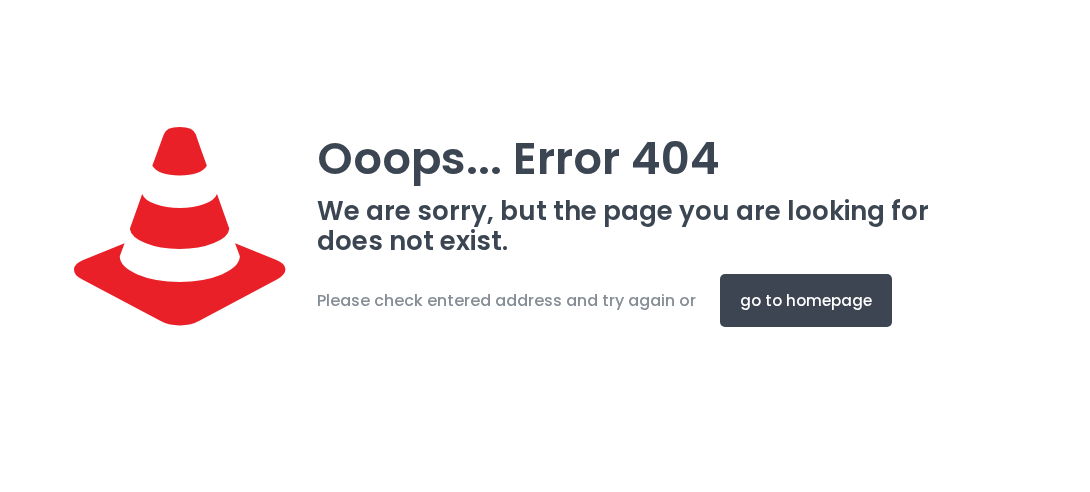 scroll, scrollTop: 0, scrollLeft: 0, axis: both 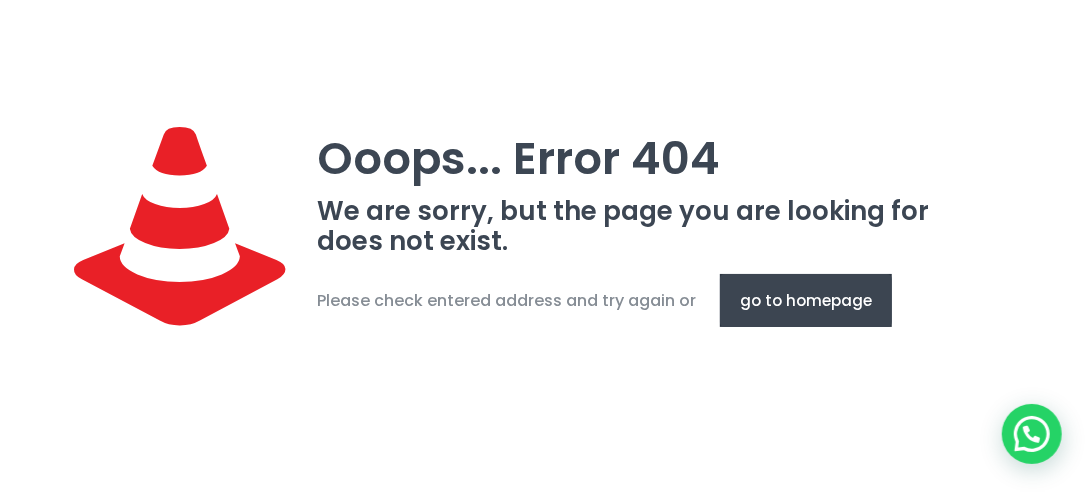 click on "go to homepage" at bounding box center (806, 300) 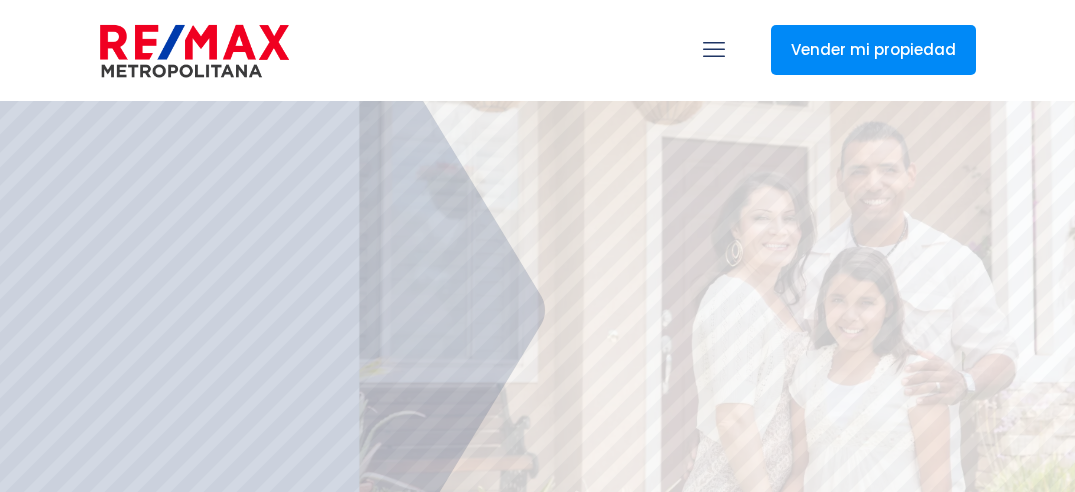 select 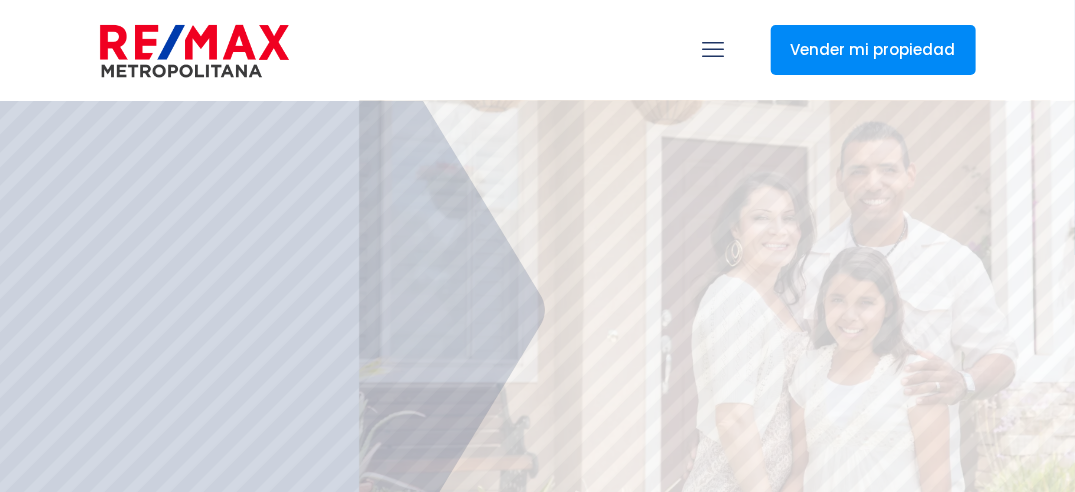 scroll, scrollTop: 0, scrollLeft: 0, axis: both 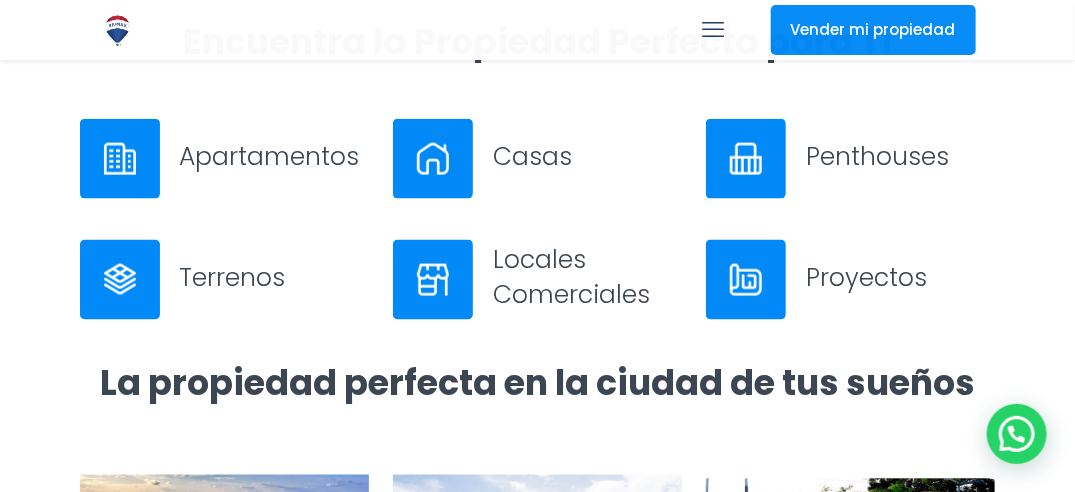 click at bounding box center (433, 159) 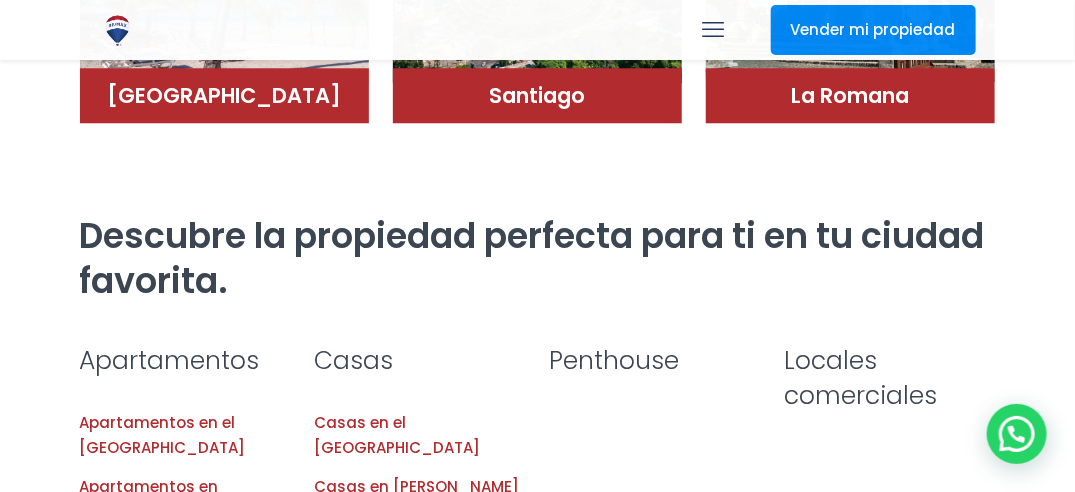 scroll, scrollTop: 1334, scrollLeft: 0, axis: vertical 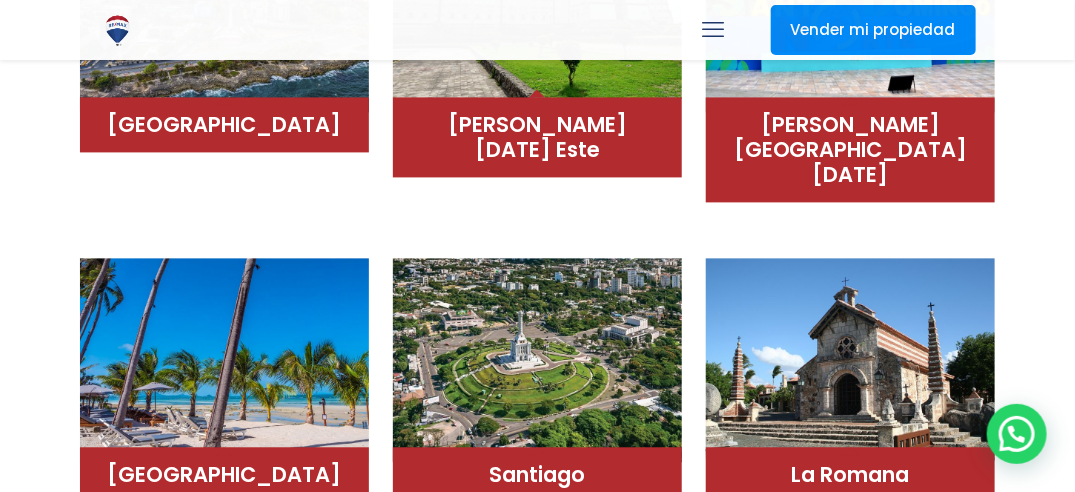 click on "Santo Domingo Este" at bounding box center [537, 137] 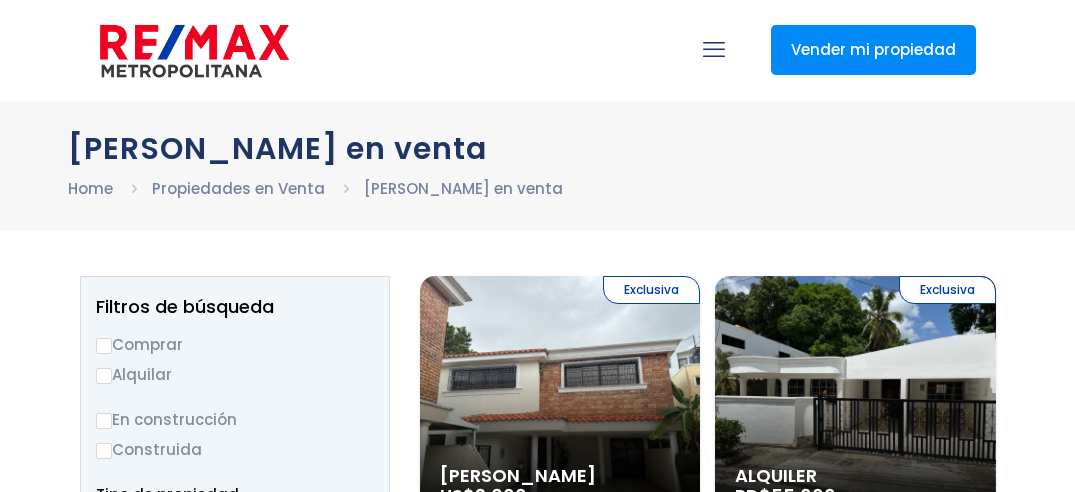 select 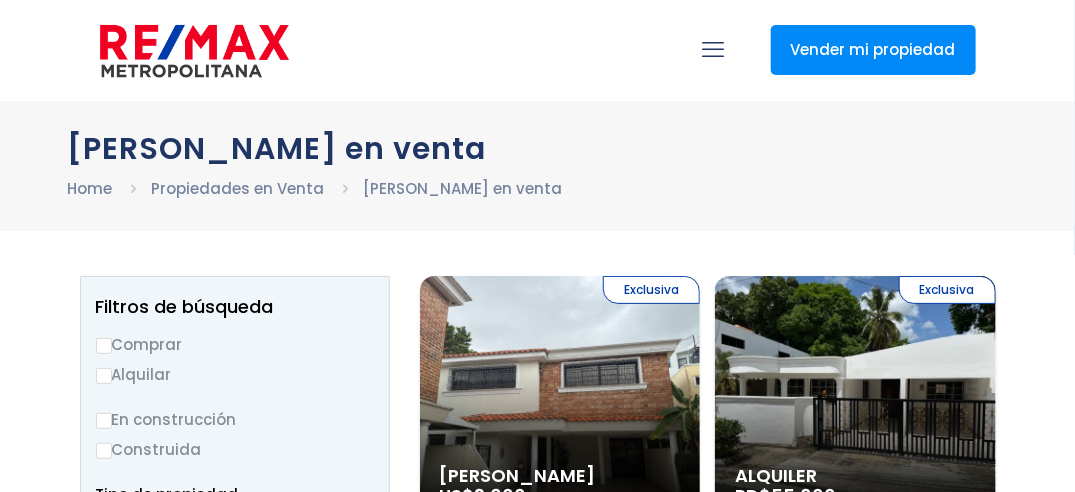 scroll, scrollTop: 0, scrollLeft: 0, axis: both 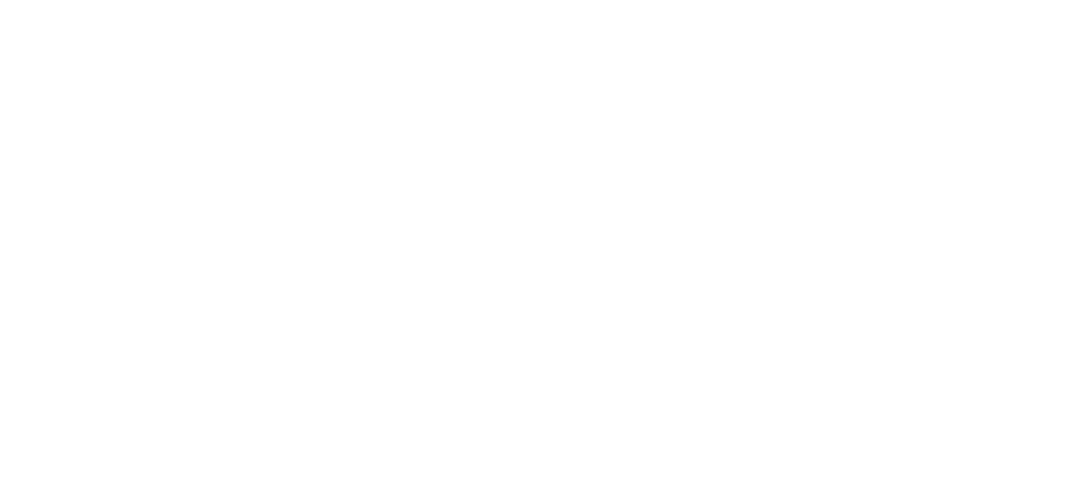 select 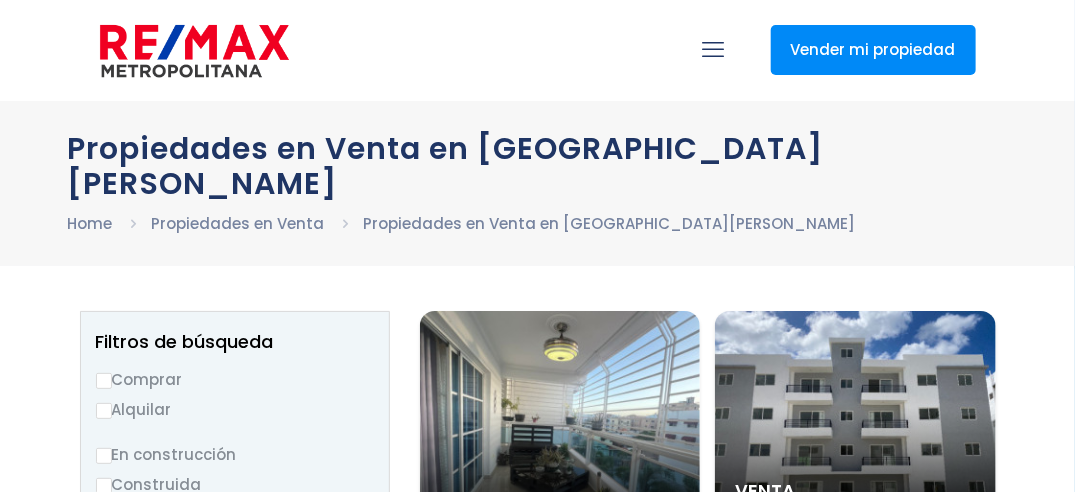 scroll, scrollTop: 0, scrollLeft: 0, axis: both 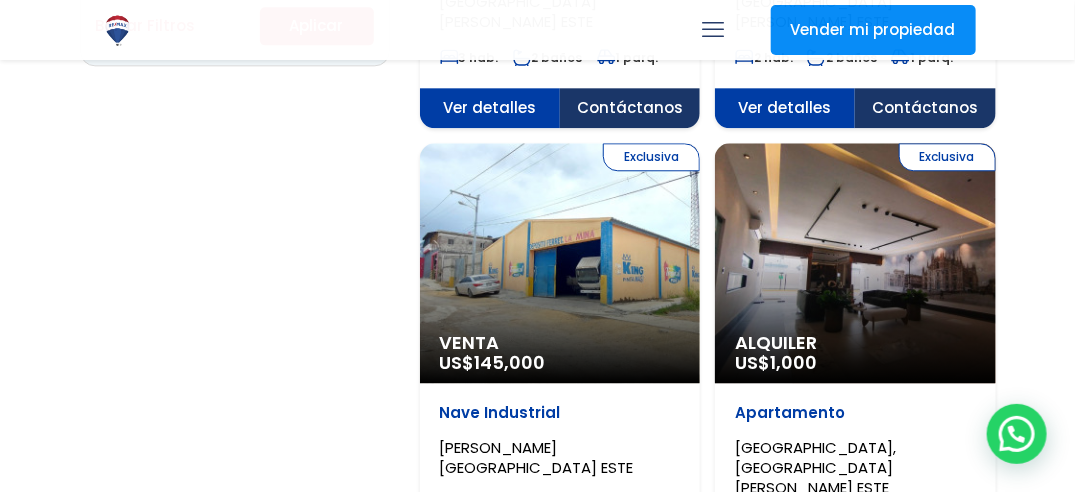 click on "Exclusiva
Venta
US$  145,000" at bounding box center [560, -1175] 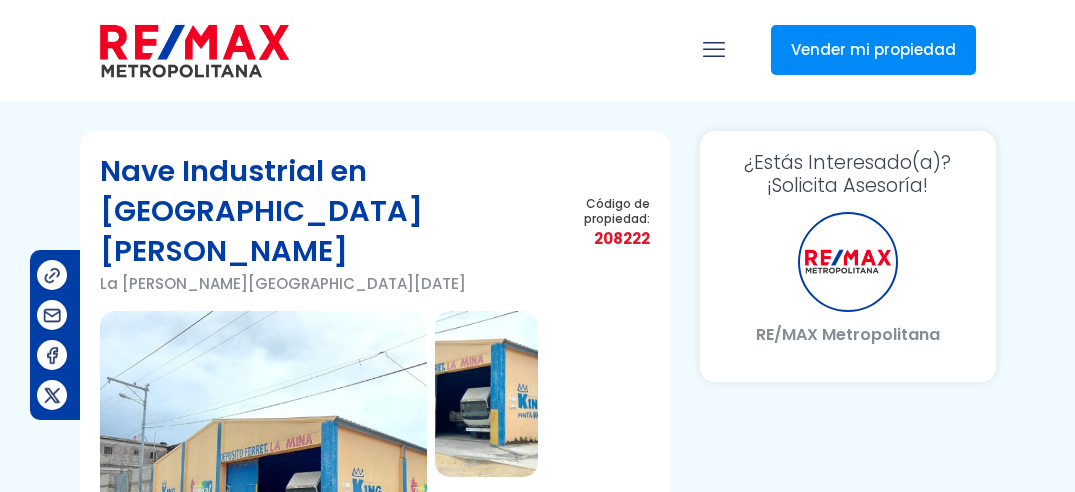 scroll, scrollTop: 0, scrollLeft: 0, axis: both 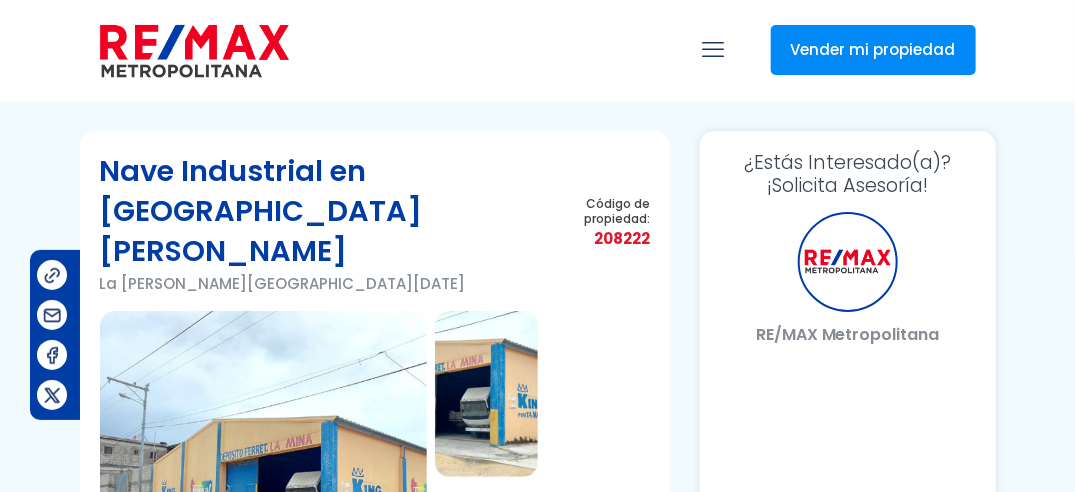 select on "NL" 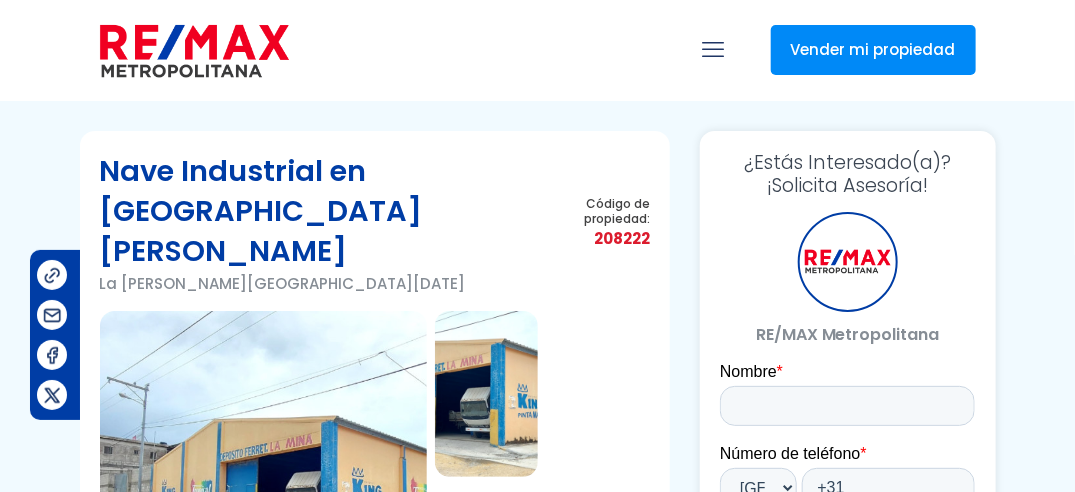 scroll, scrollTop: 0, scrollLeft: 0, axis: both 